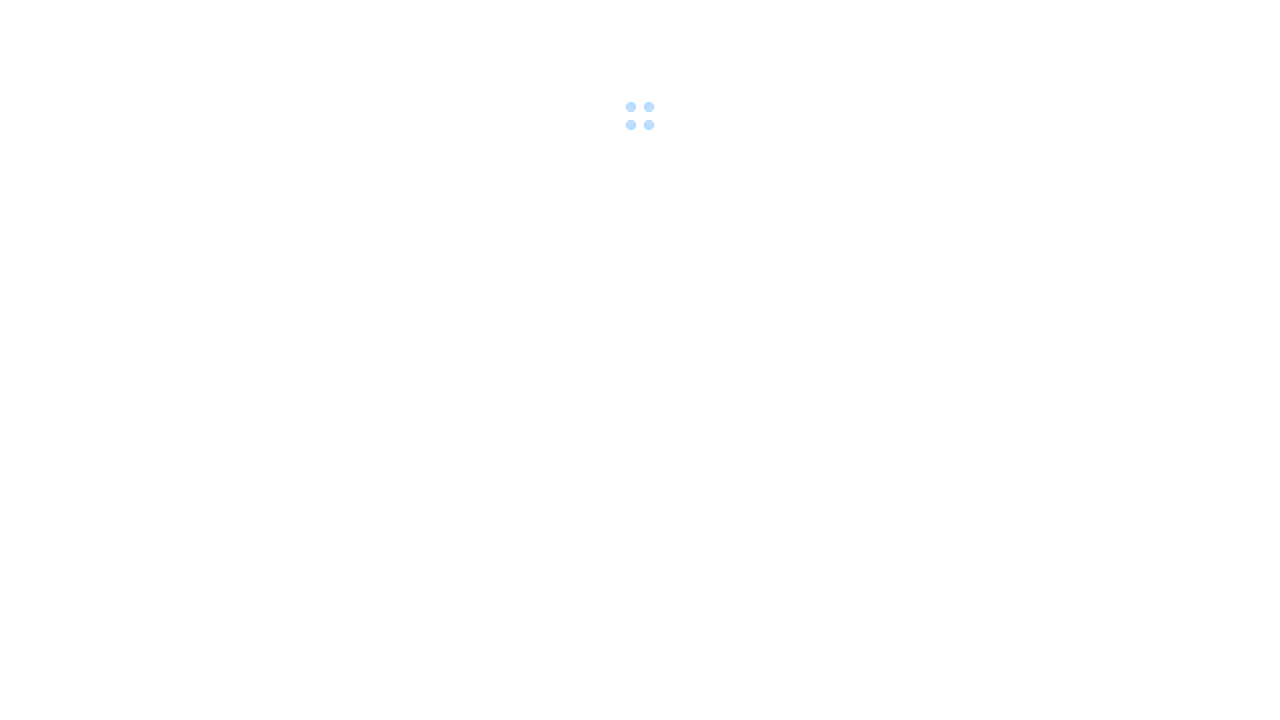 scroll, scrollTop: 0, scrollLeft: 0, axis: both 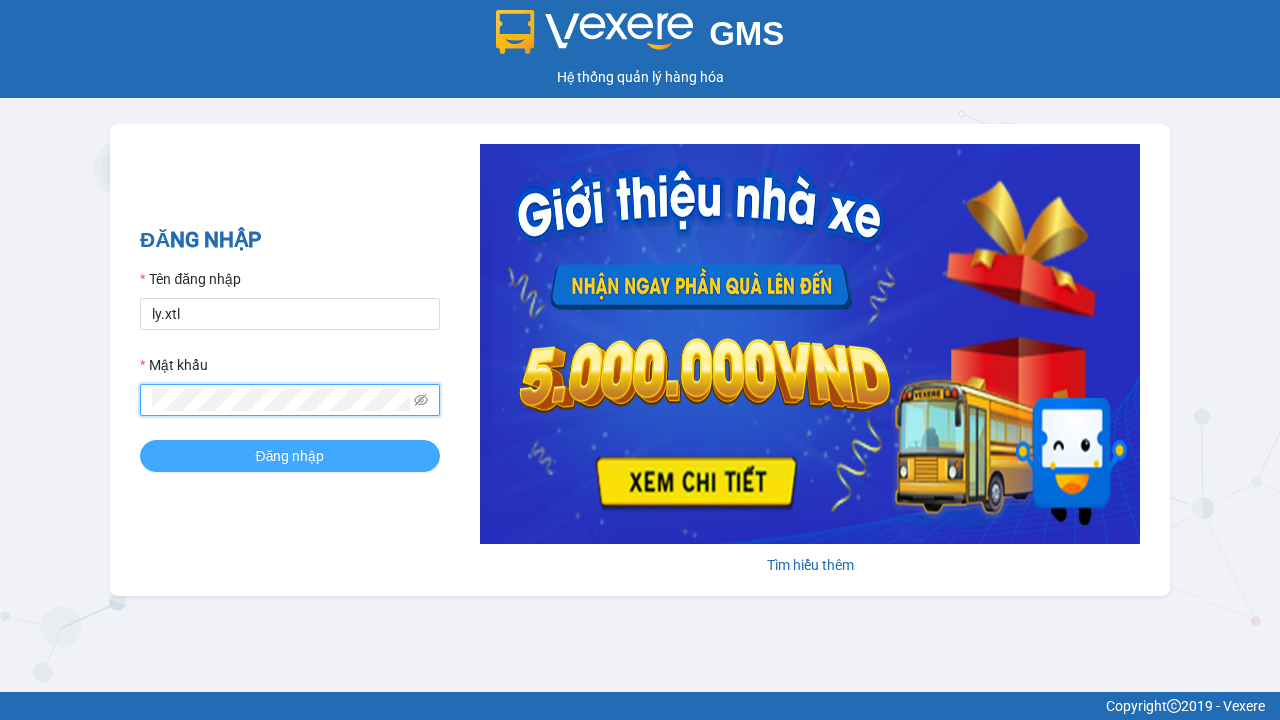click on "Đăng nhập" at bounding box center [290, 456] 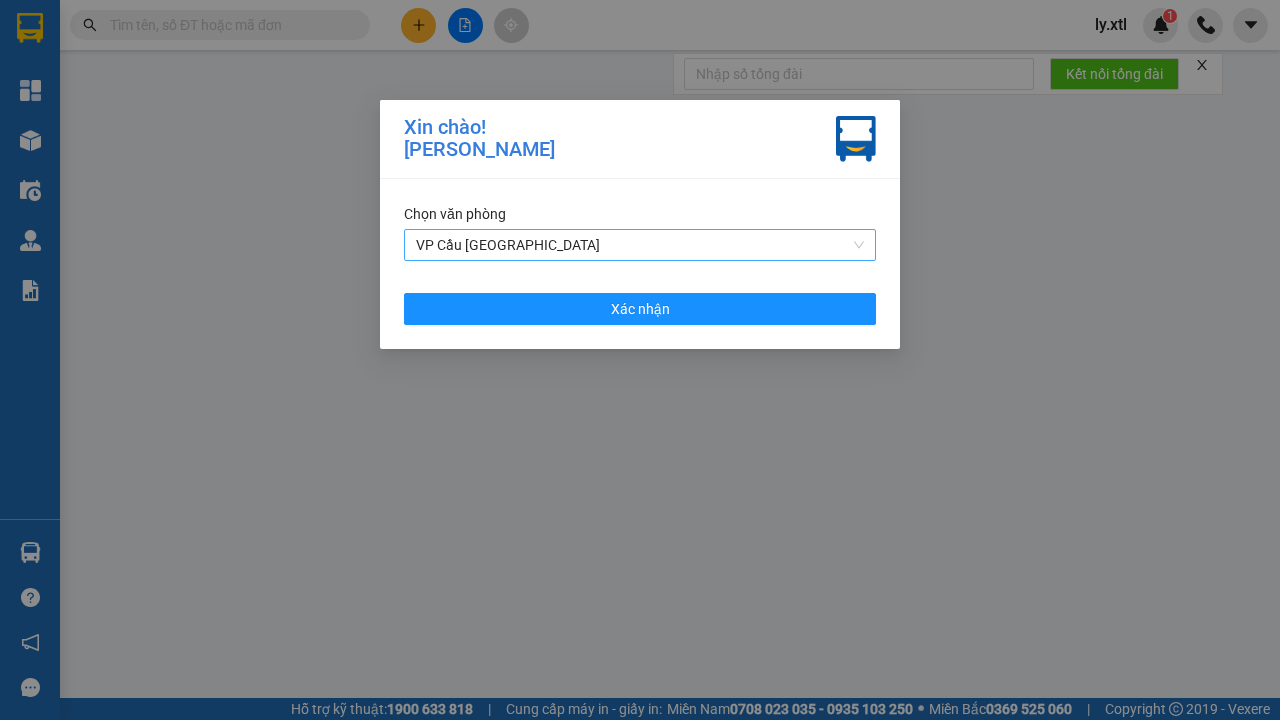 click on "VP Cầu [GEOGRAPHIC_DATA]" at bounding box center [640, 245] 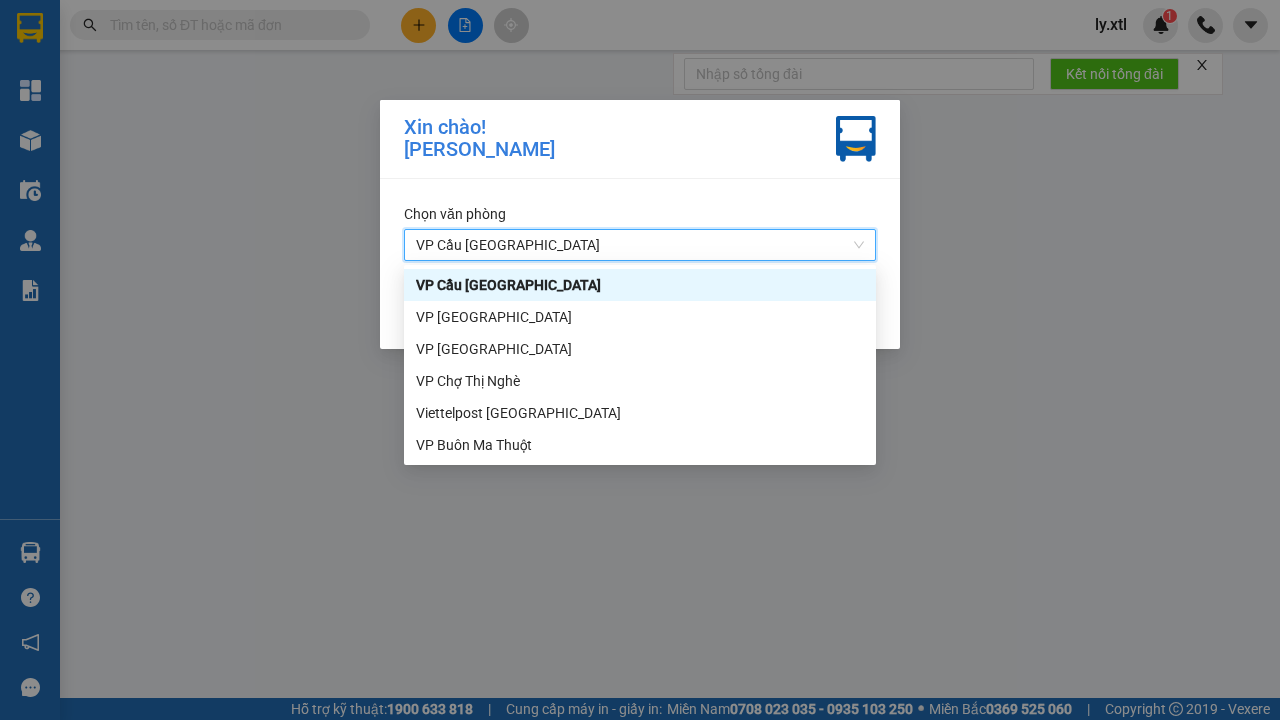 click on "Xác nhận" at bounding box center [640, 309] 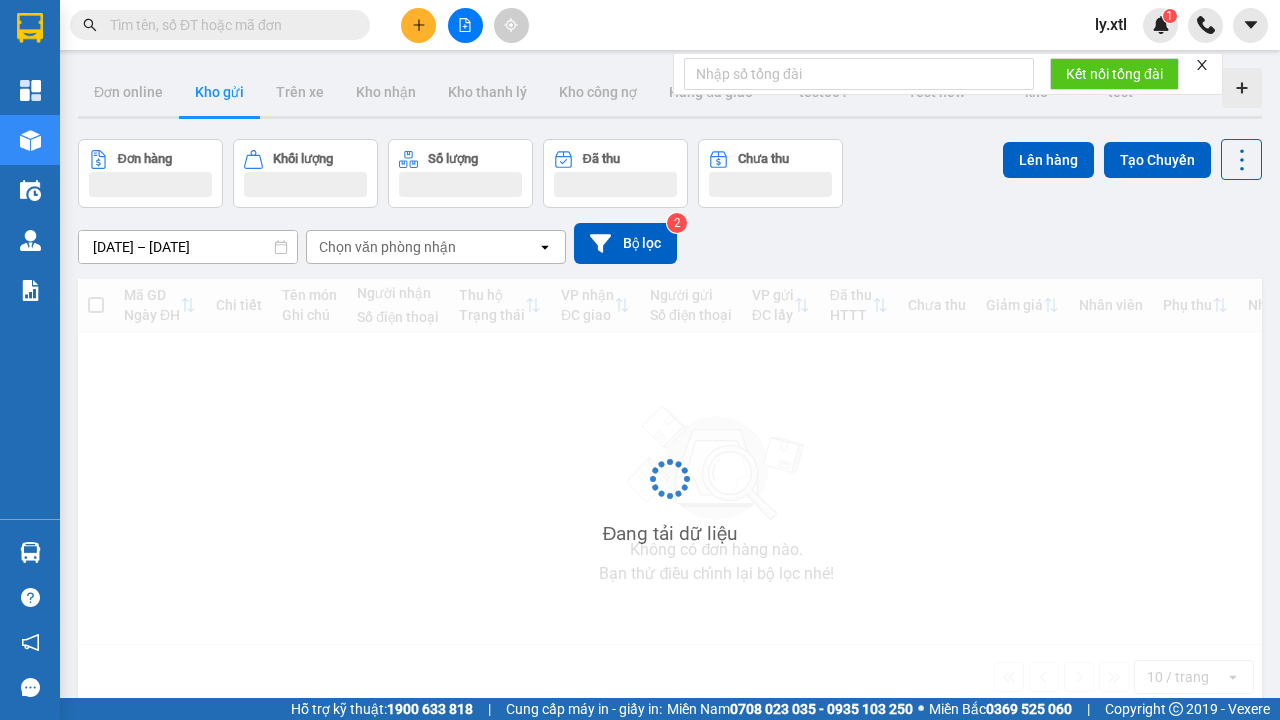 click 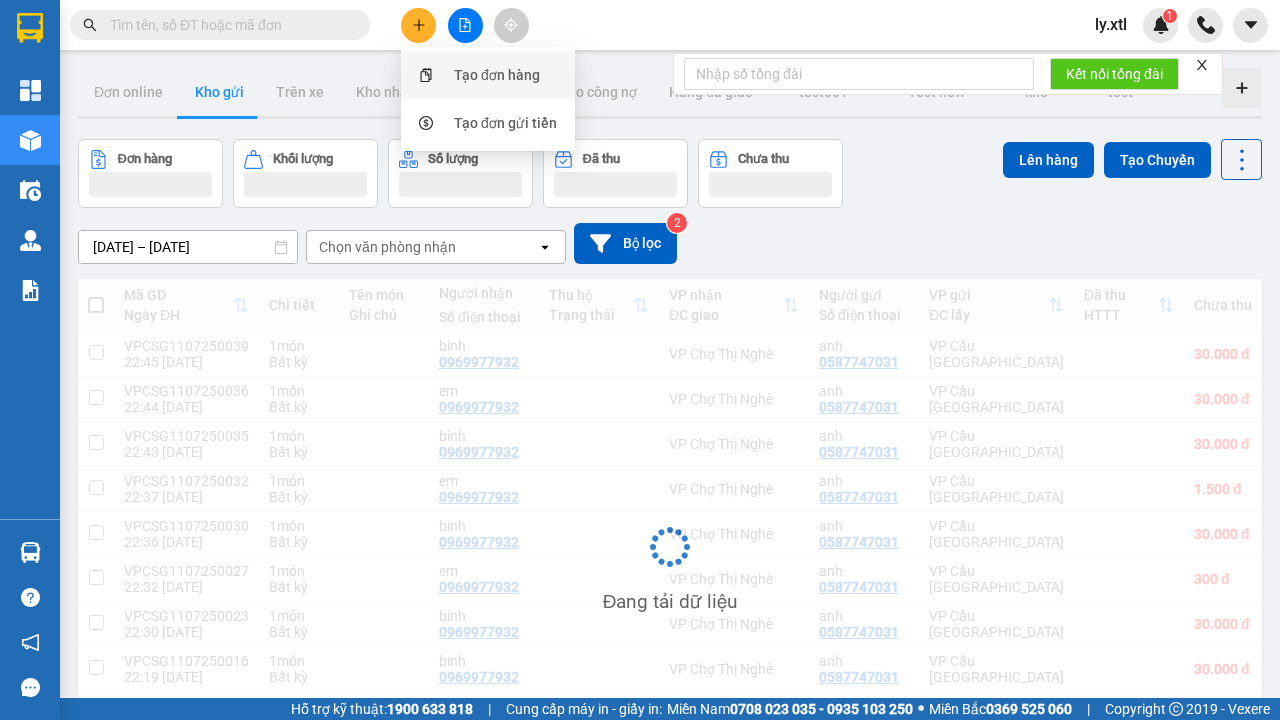 click on "Tạo đơn hàng" at bounding box center [497, 75] 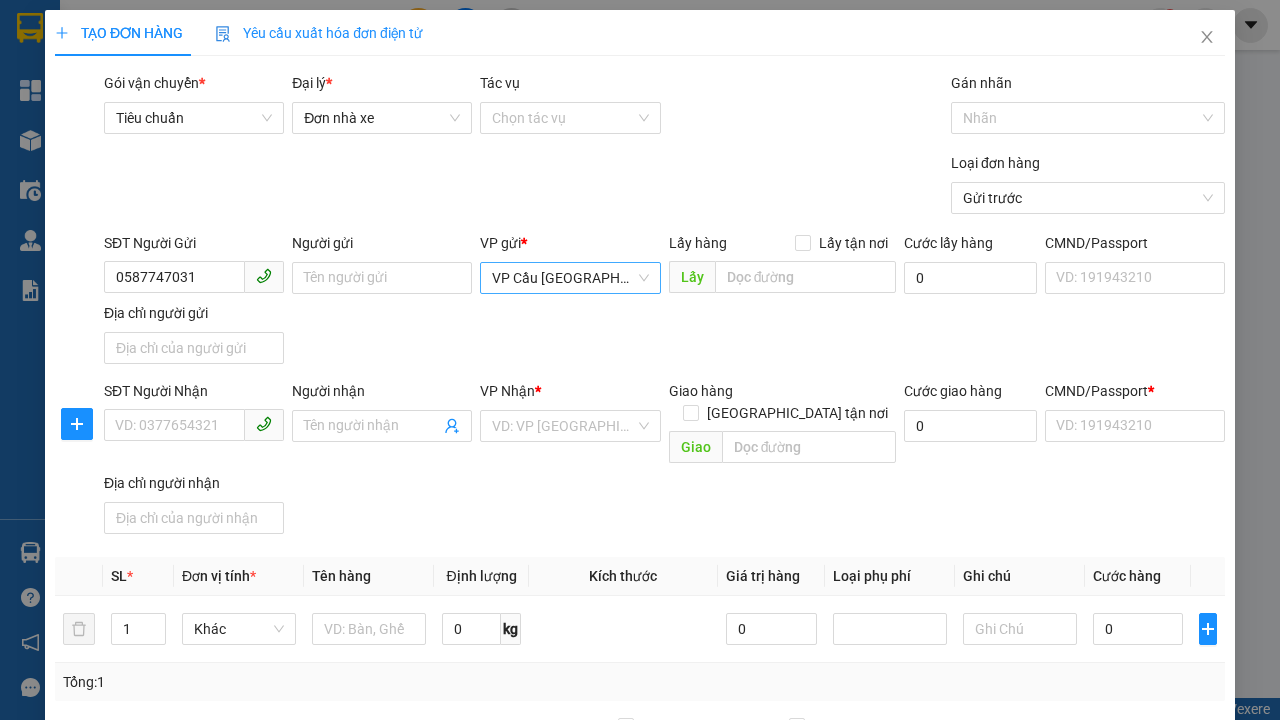 type on "0587747031" 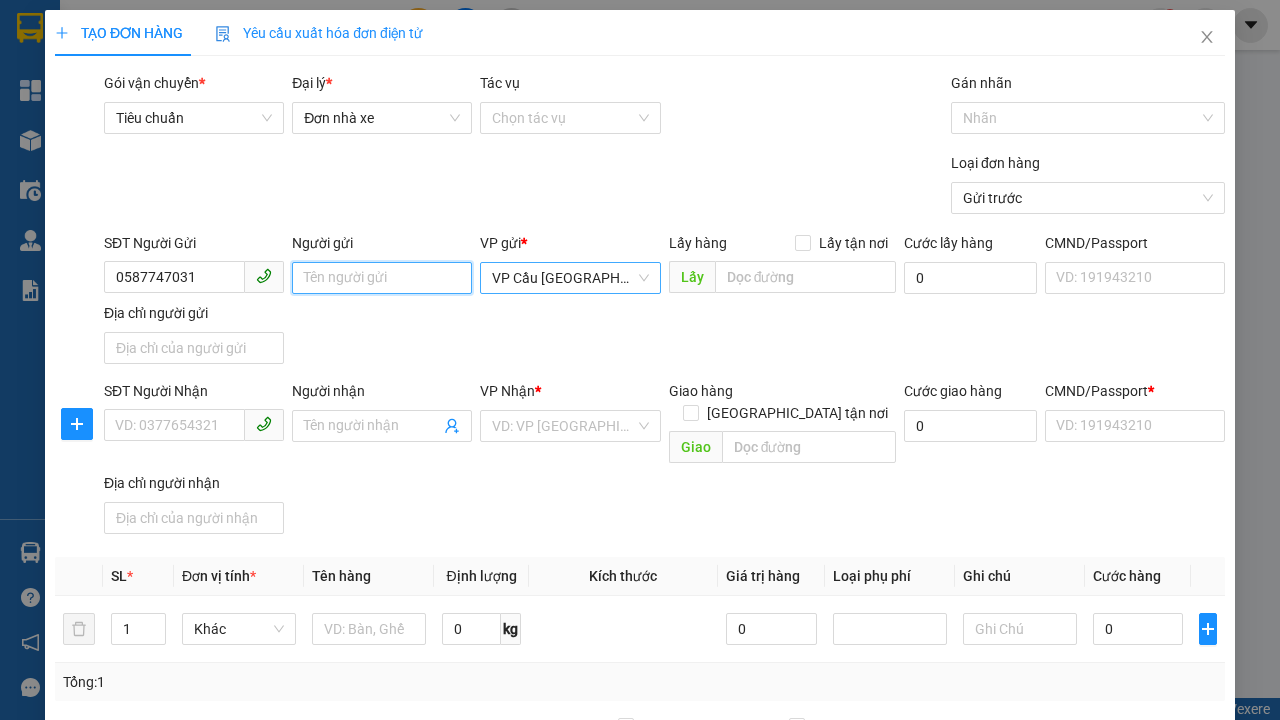 click on "Người gửi" at bounding box center [382, 278] 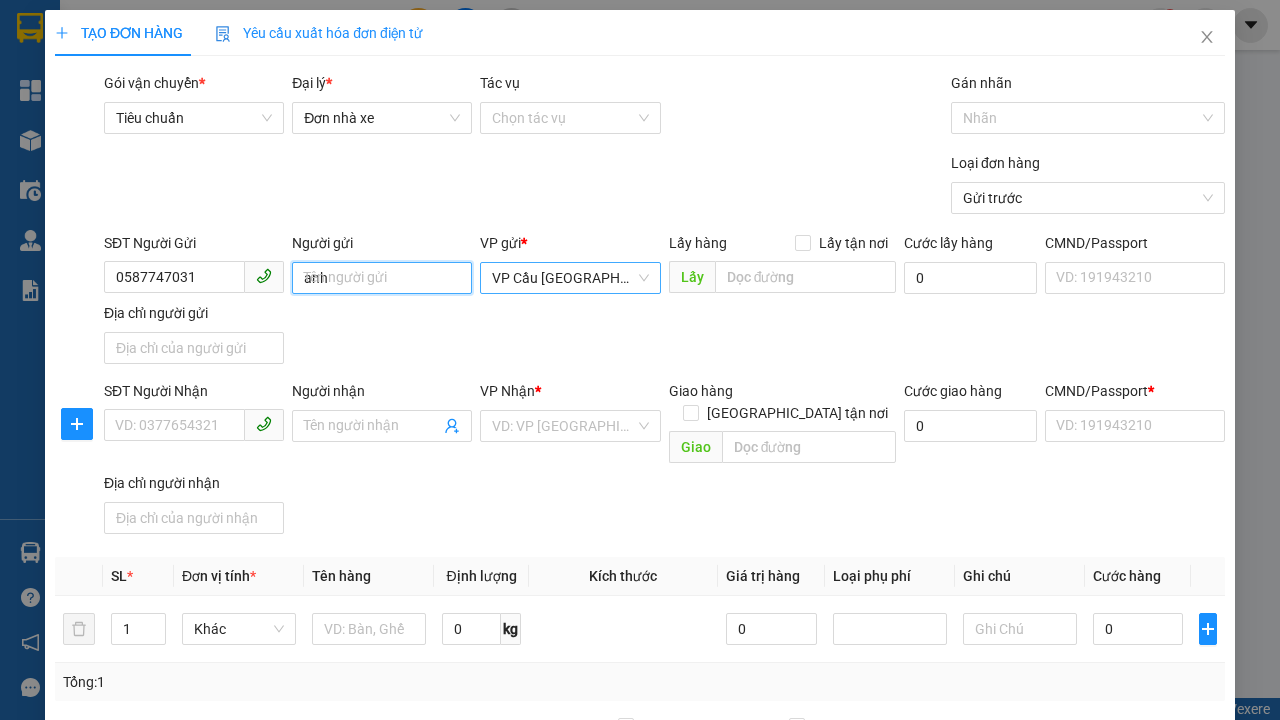 click on "VP Cầu [GEOGRAPHIC_DATA]" at bounding box center (570, 278) 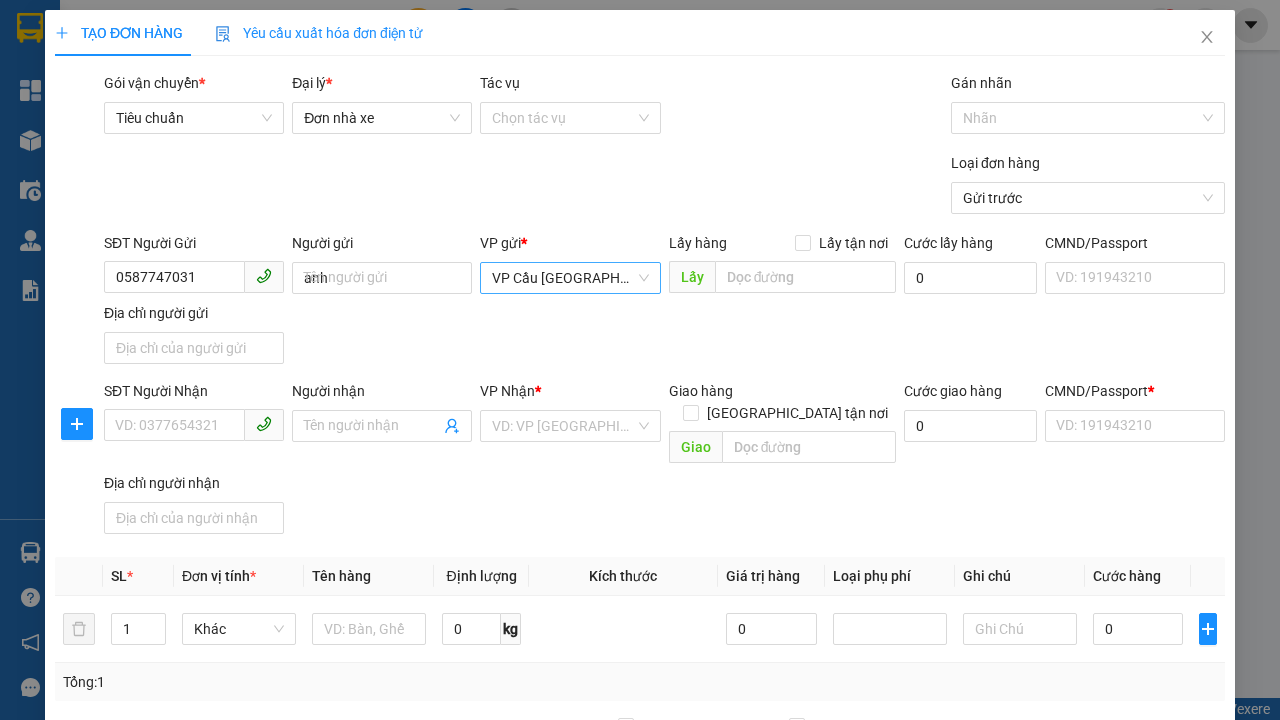 scroll, scrollTop: 262, scrollLeft: 0, axis: vertical 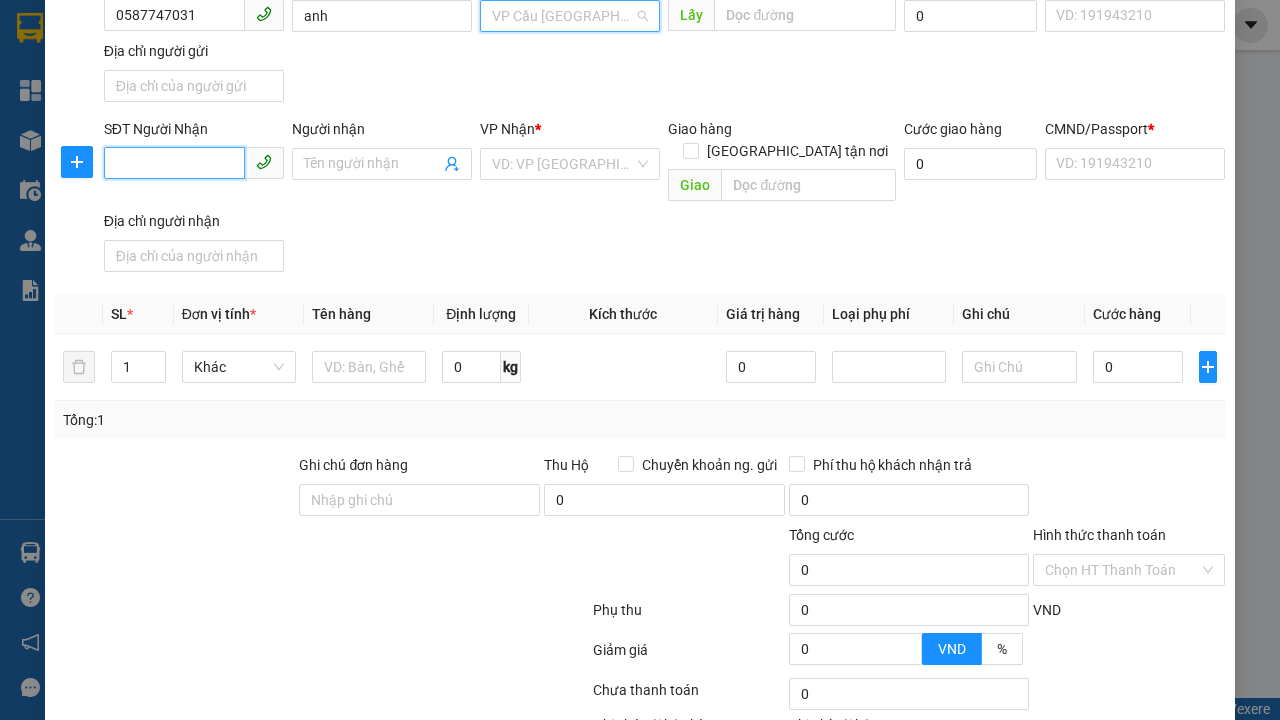click on "SĐT Người Nhận" at bounding box center (174, 163) 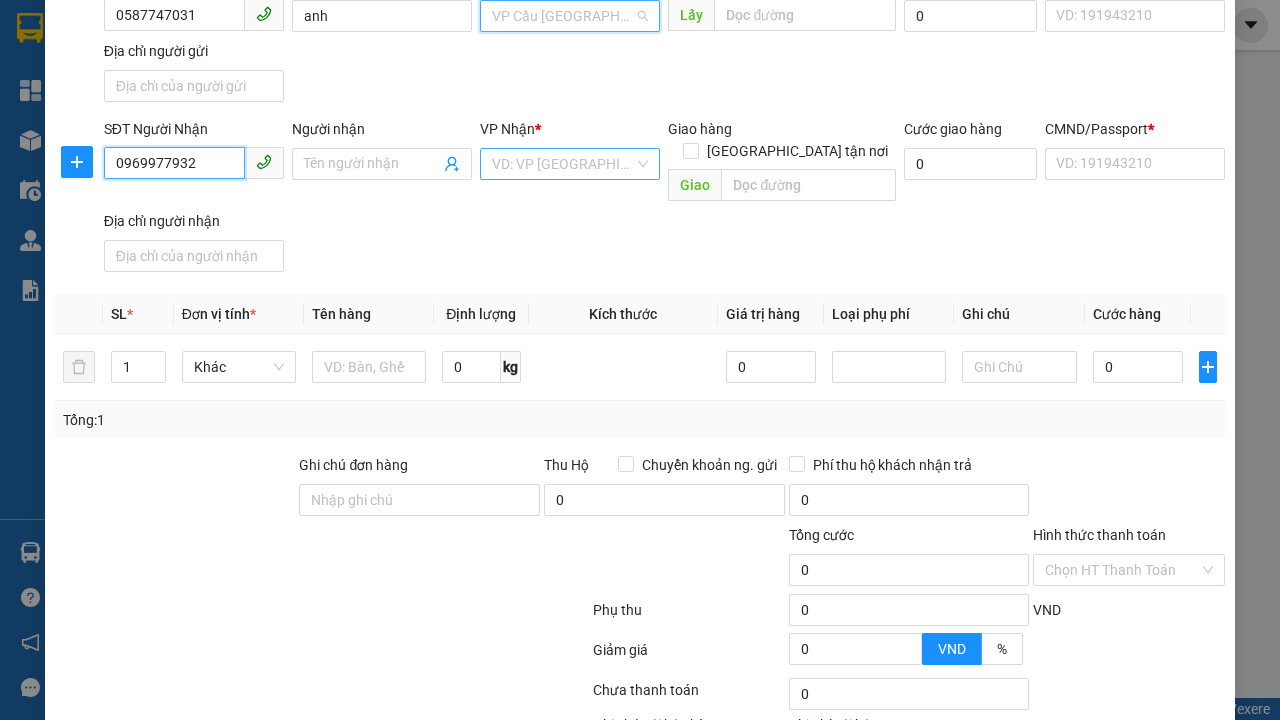 type on "0969977932" 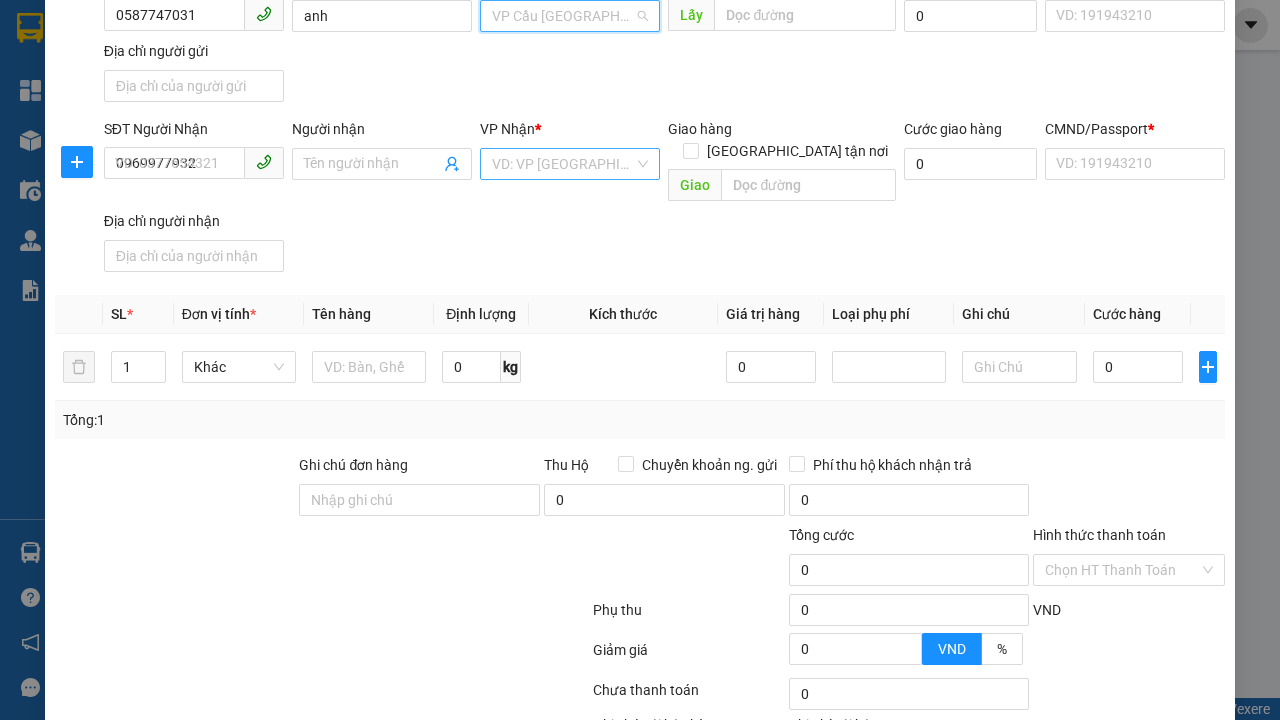 click on "Người nhận" at bounding box center (372, 164) 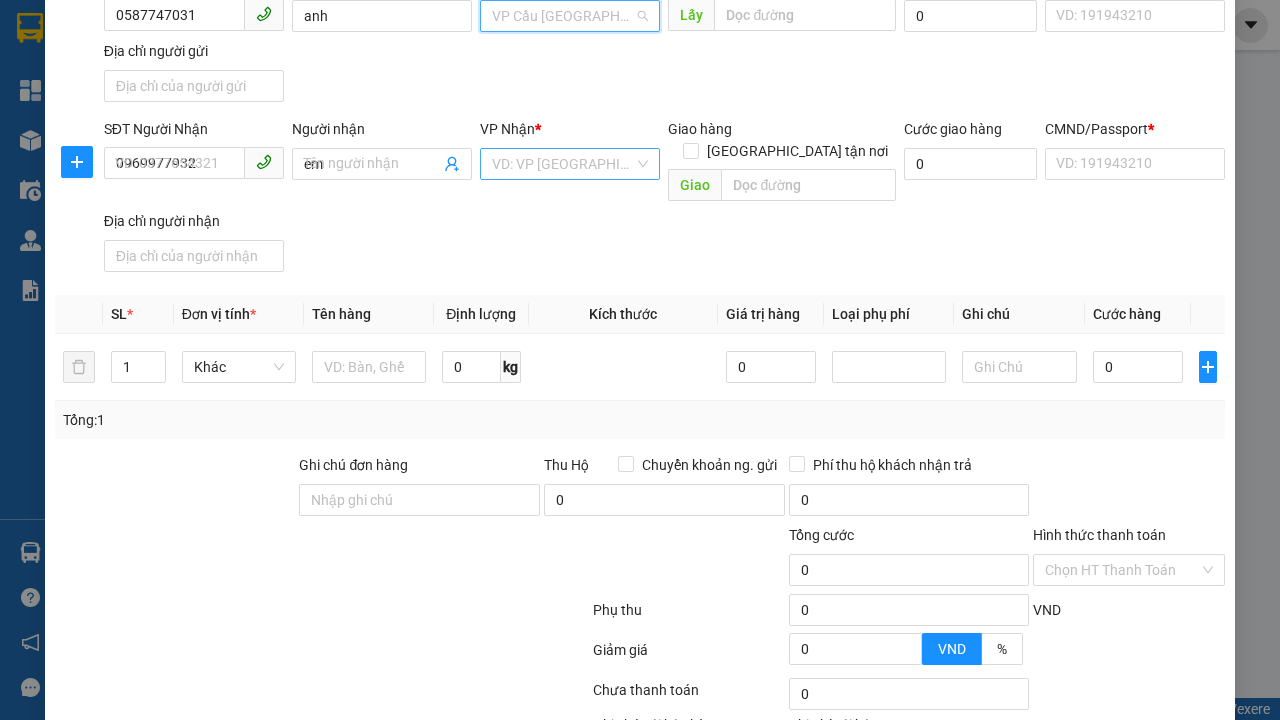 type on "em" 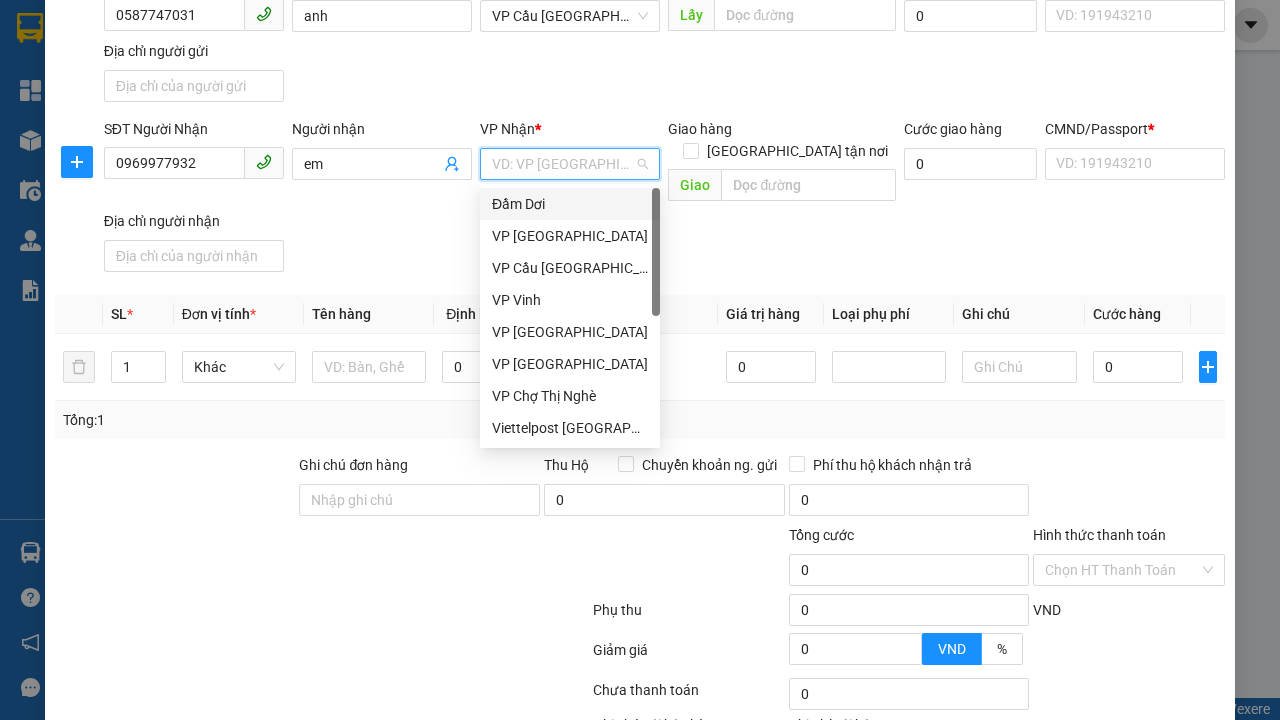 click on "VP Chợ Thị Nghè" at bounding box center (570, 396) 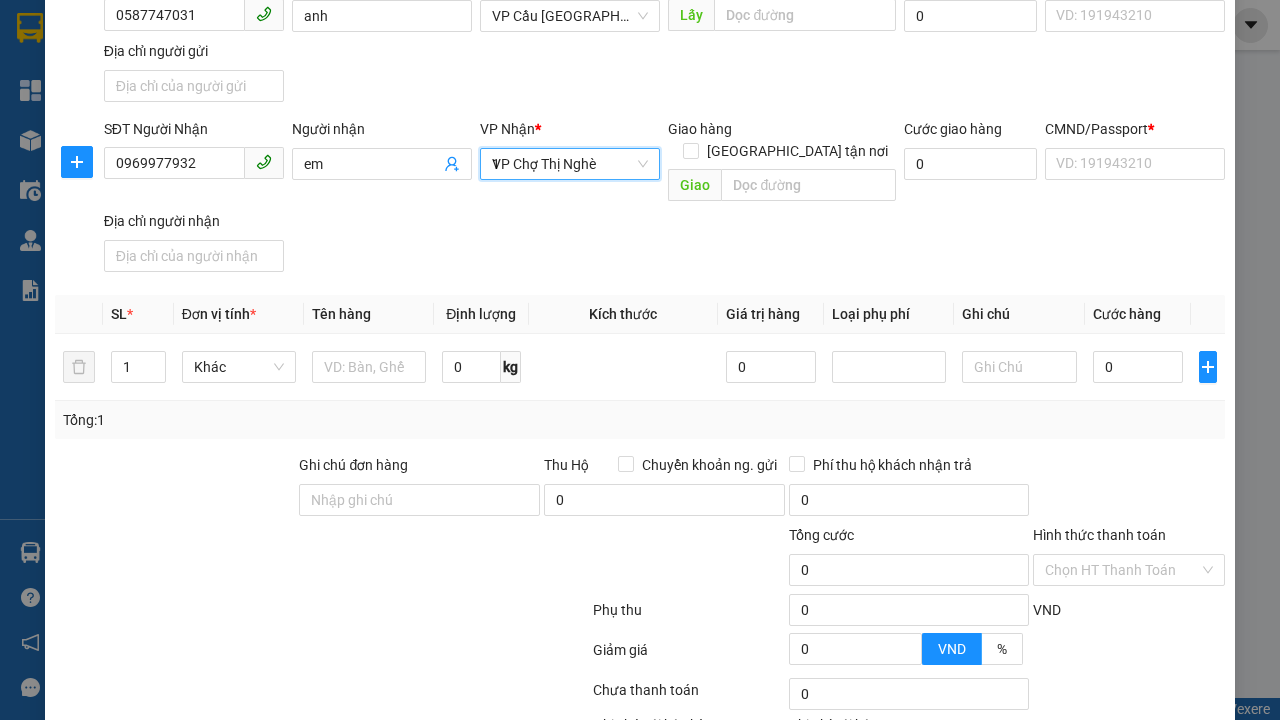 type on "1" 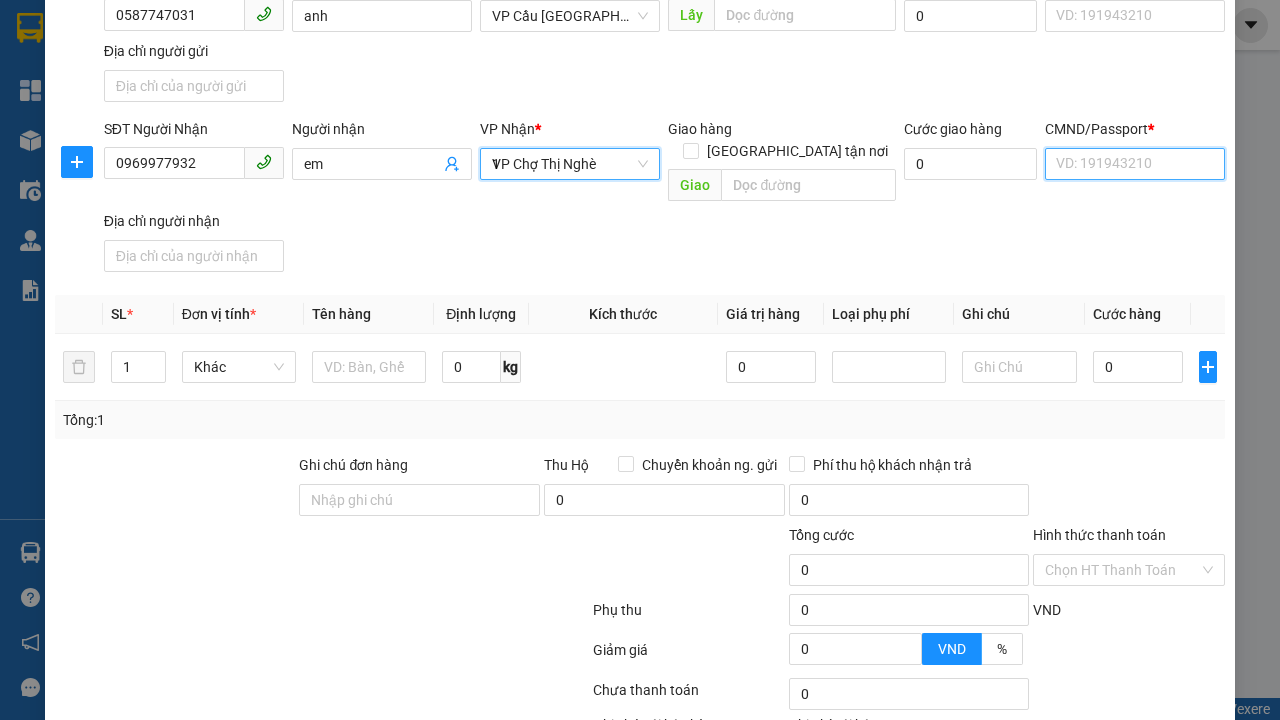 click on "CMND/Passport  *" at bounding box center [1135, 164] 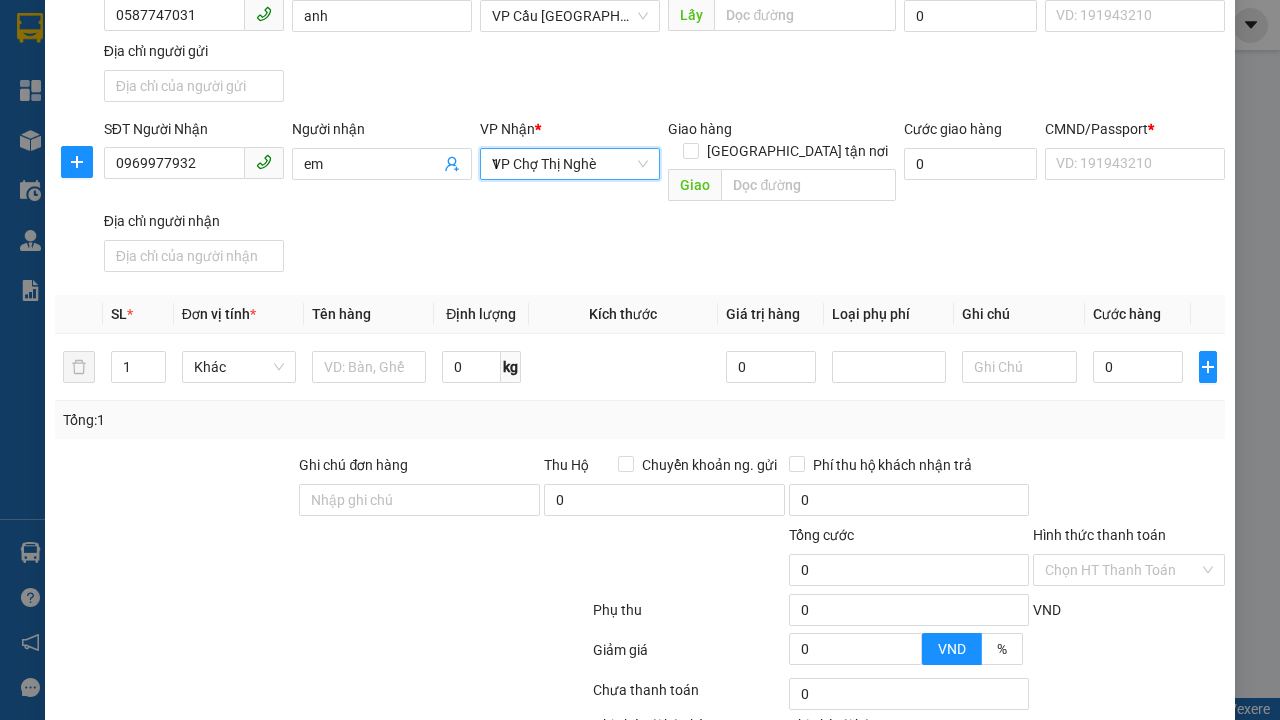 click on "SĐT Người Gửi 0587747031 Người gửi anh VP gửi  * VP Cầu [GEOGRAPHIC_DATA] Lấy hàng Lấy tận nơi Lấy Cước lấy hàng 0 CMND/Passport VD: [PASSPORT] Địa chỉ người gửi" at bounding box center [664, 40] 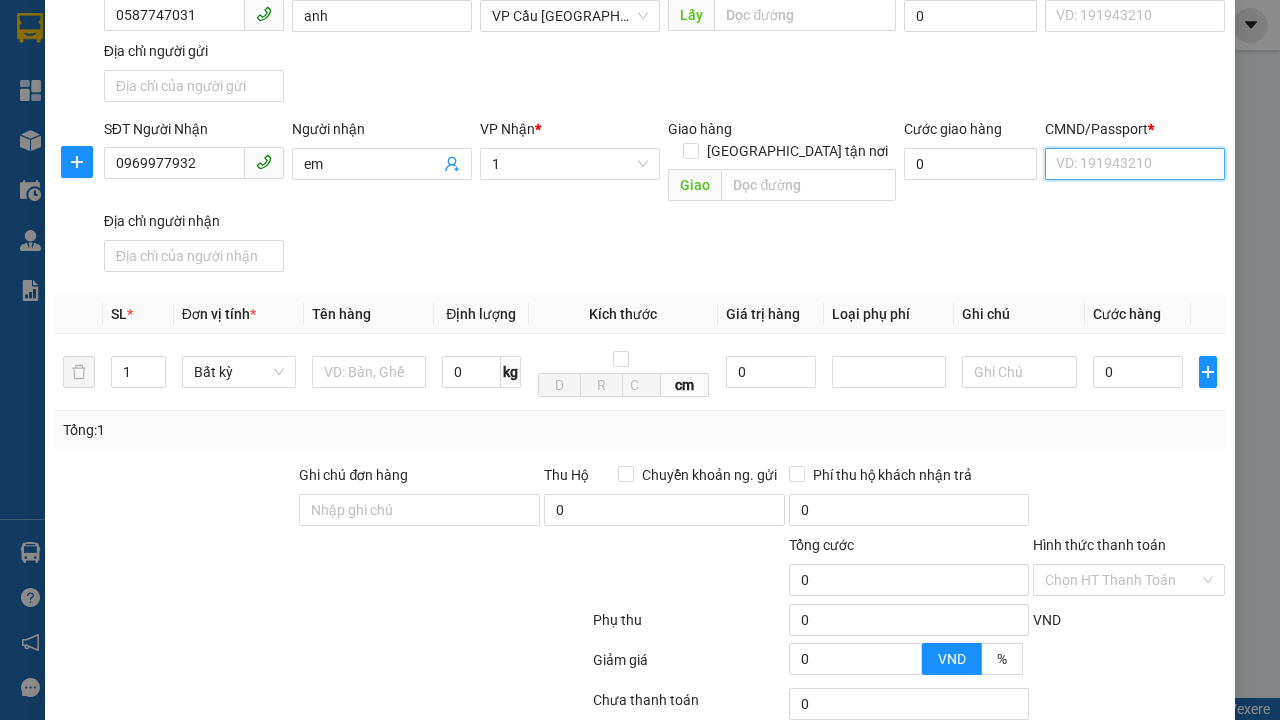 click on "CMND/Passport  *" at bounding box center [1135, 164] 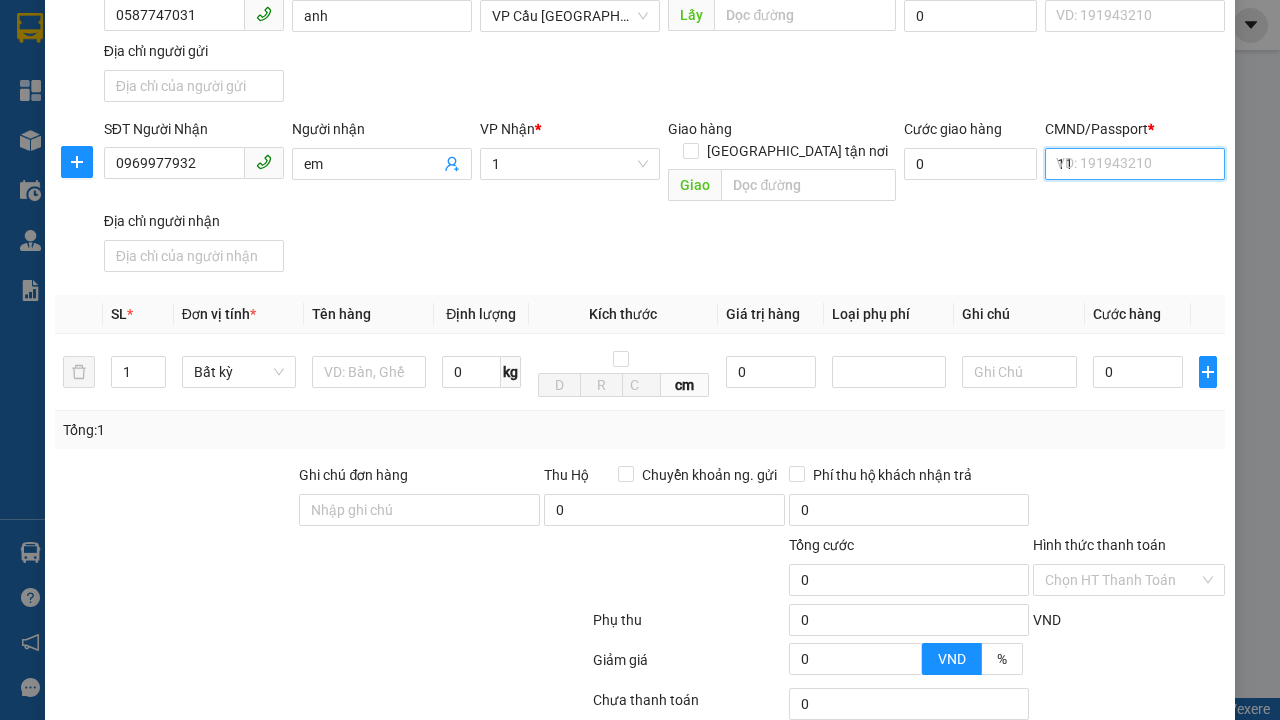 scroll, scrollTop: 232, scrollLeft: 0, axis: vertical 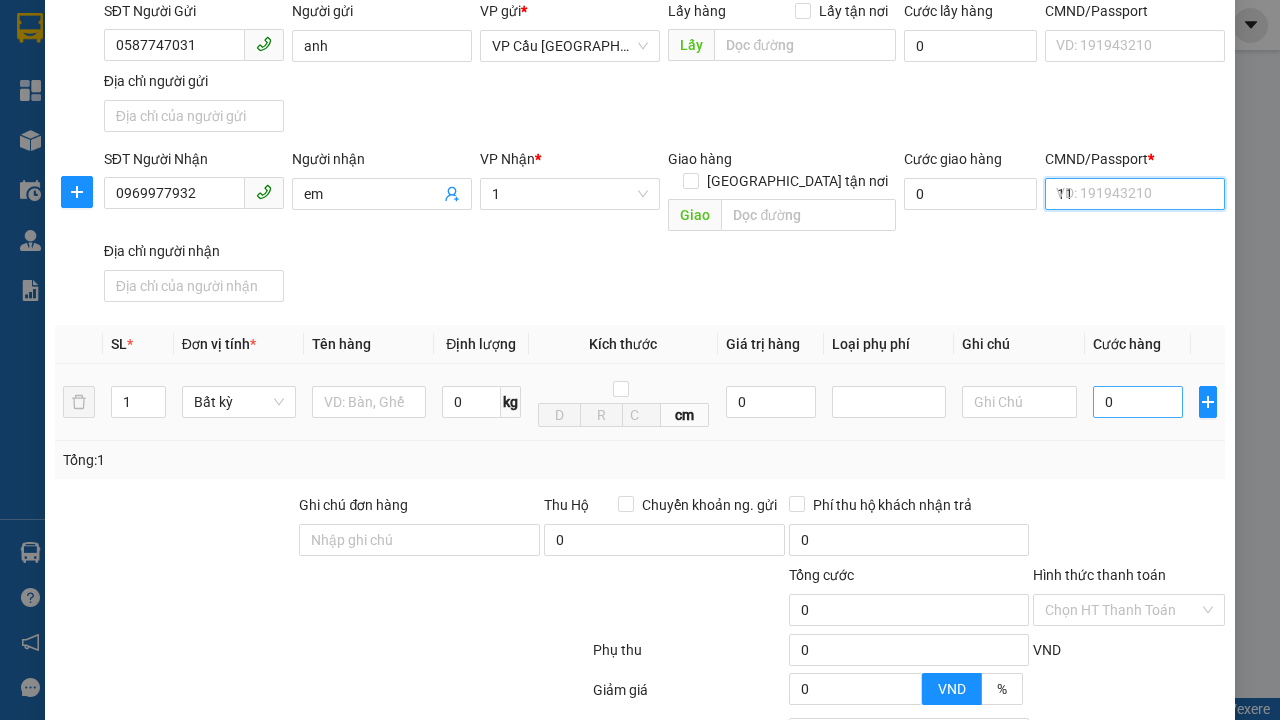 type on "11" 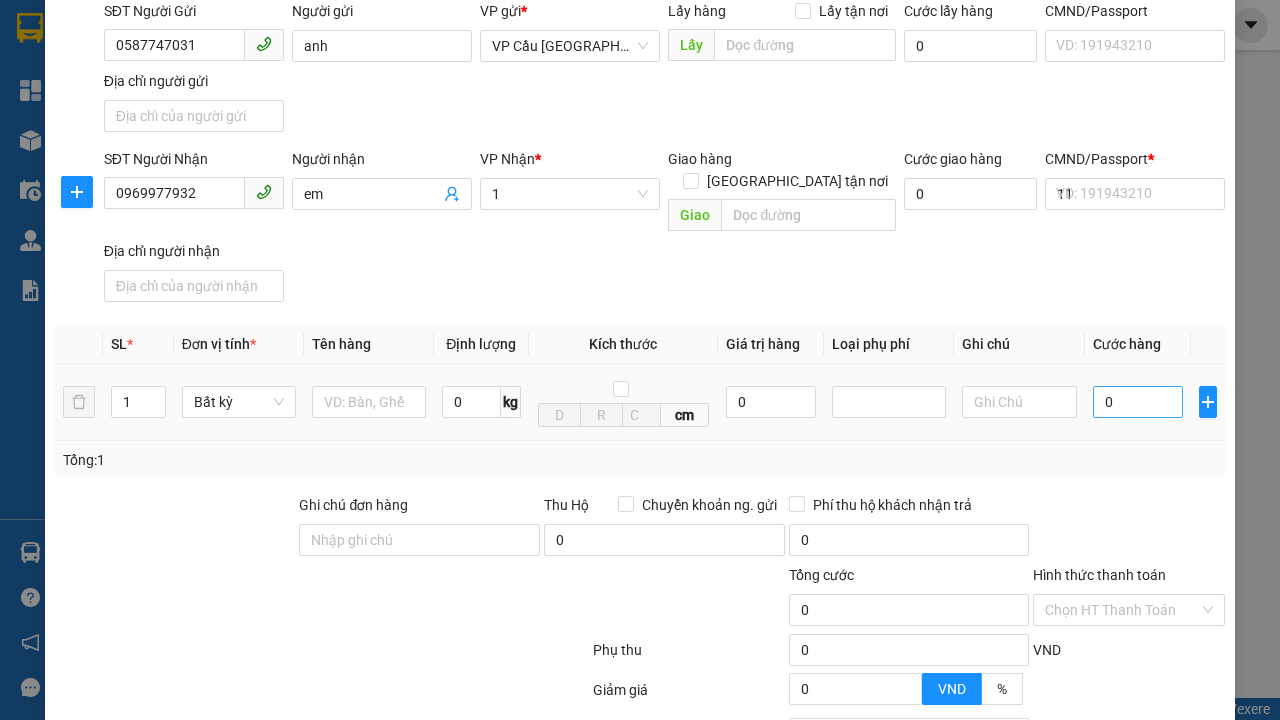click on "SĐT Người Nhận 0969977932 Người nhận em VP Nhận  * 1 Giao hàng [GEOGRAPHIC_DATA] tận nơi Giao Cước giao hàng 0 CMND/Passport  * 11 VD: [PASSPORT] Địa chỉ người nhận" at bounding box center (664, 229) 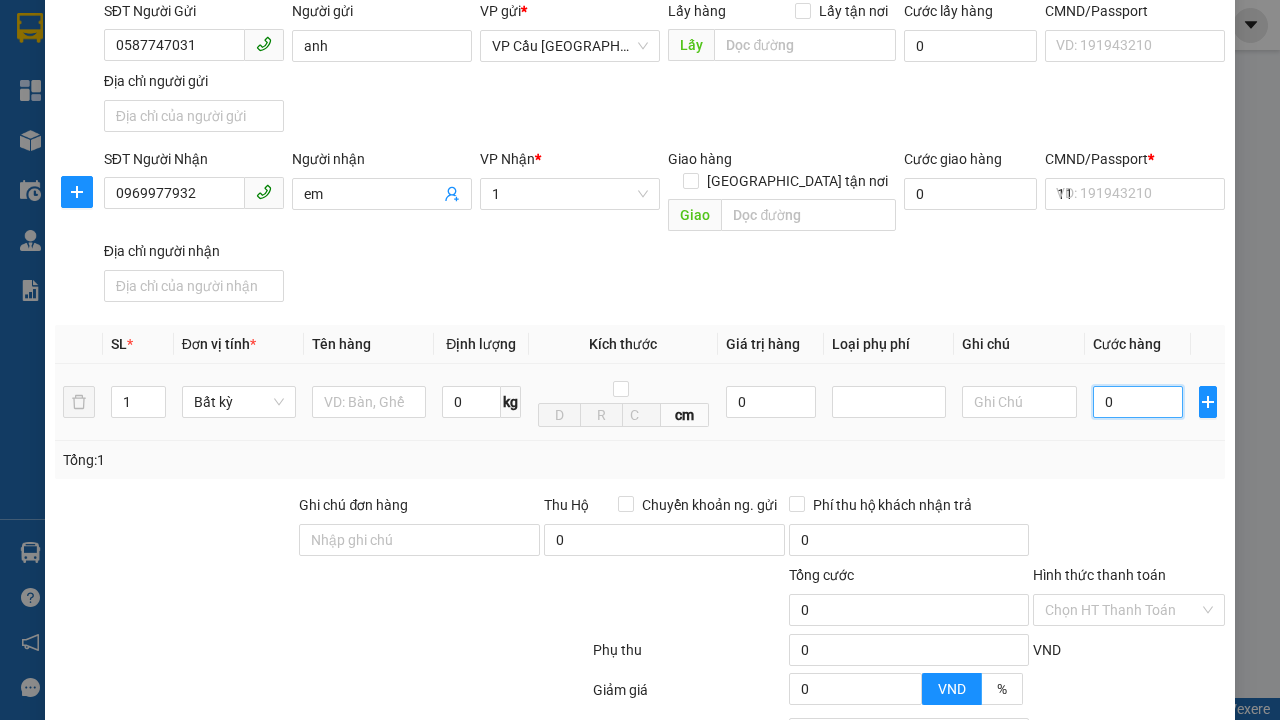 click on "0" at bounding box center [1138, 402] 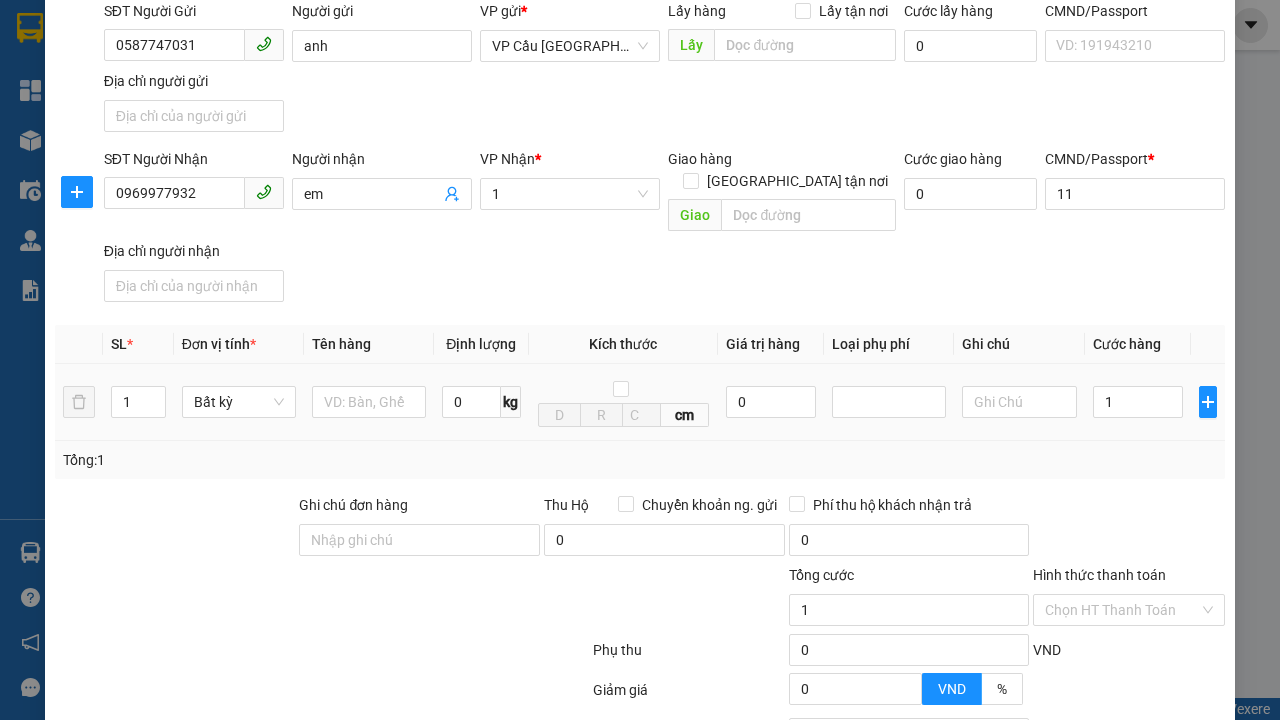 click on "Ghi chú" at bounding box center [1019, 344] 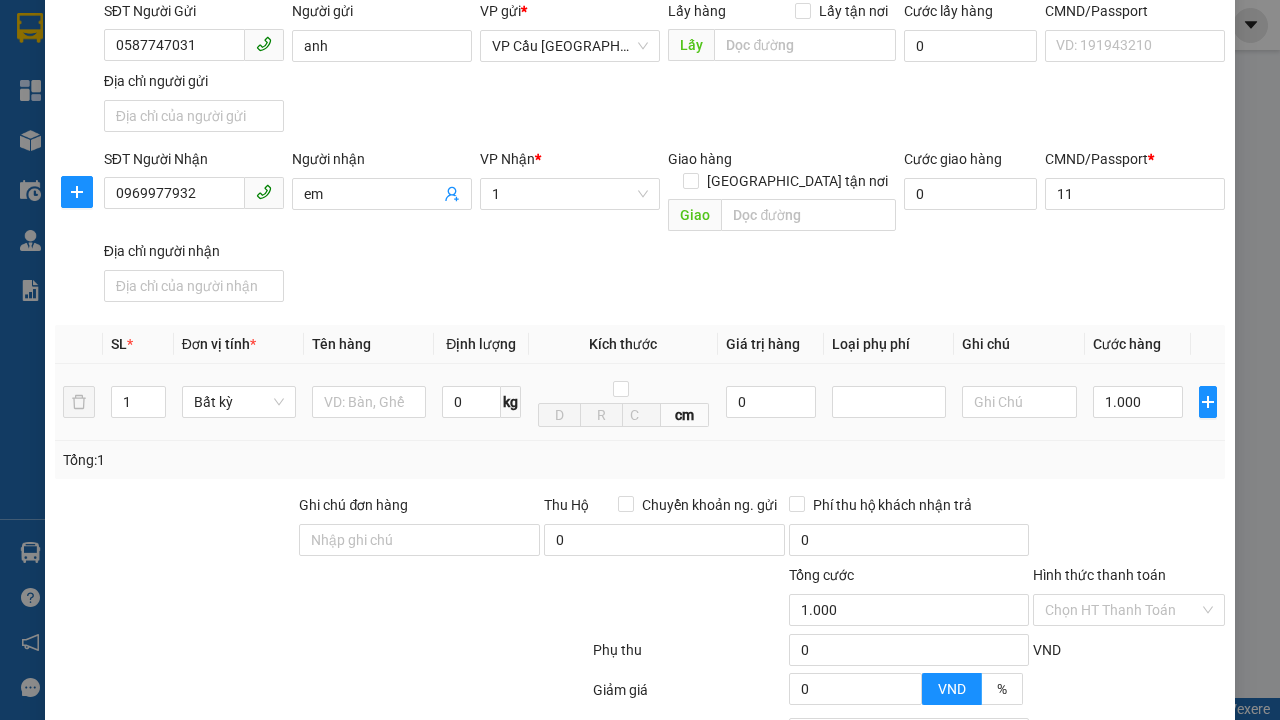 type on "300" 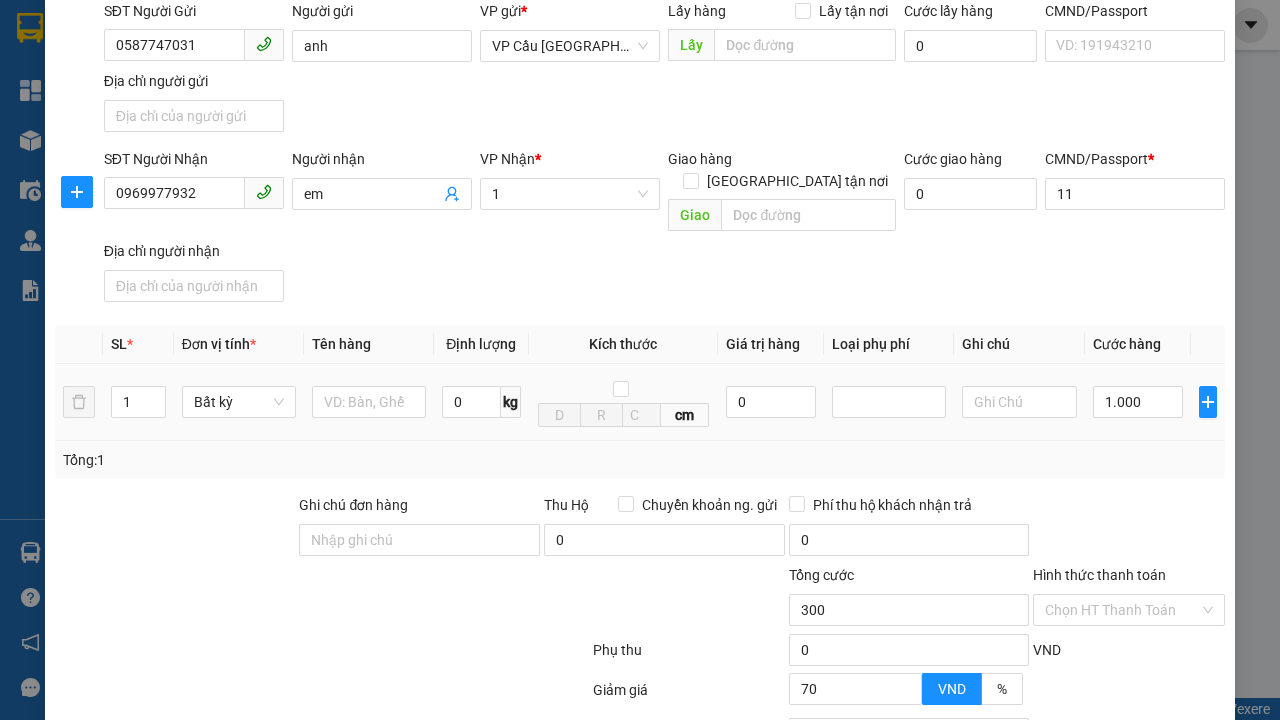 click on "[PERSON_NAME]" at bounding box center (1027, 847) 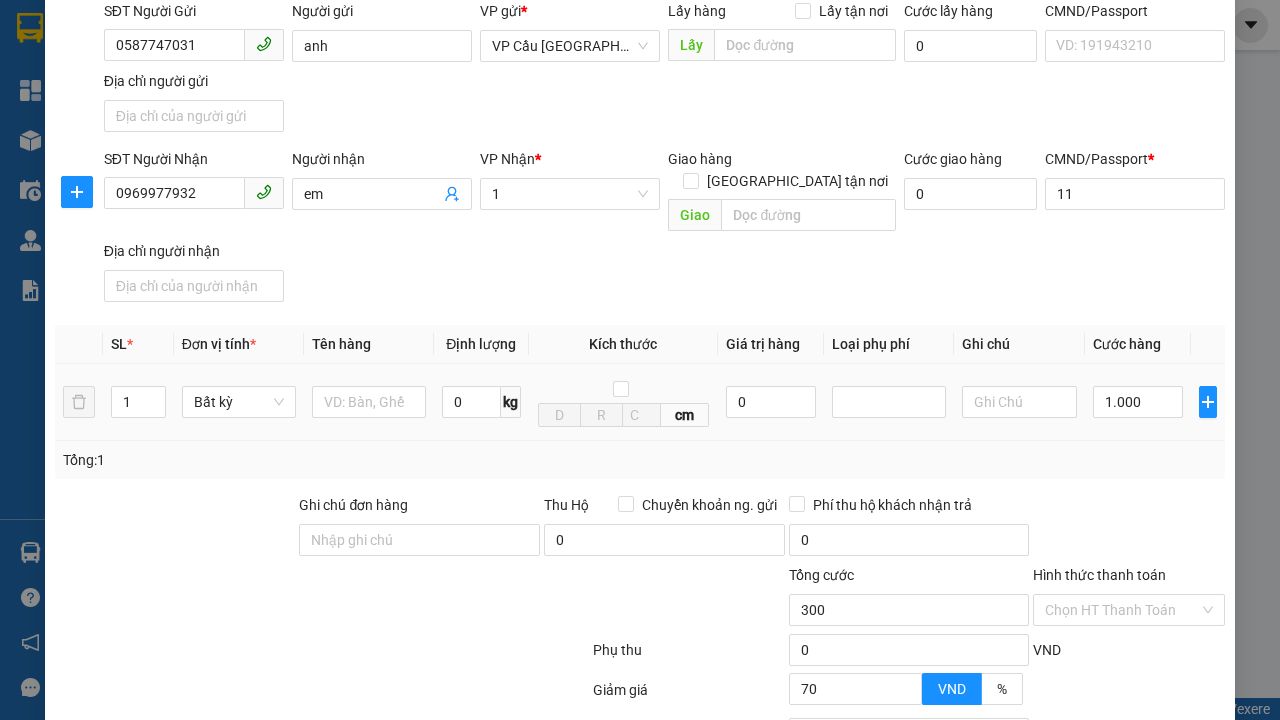 click 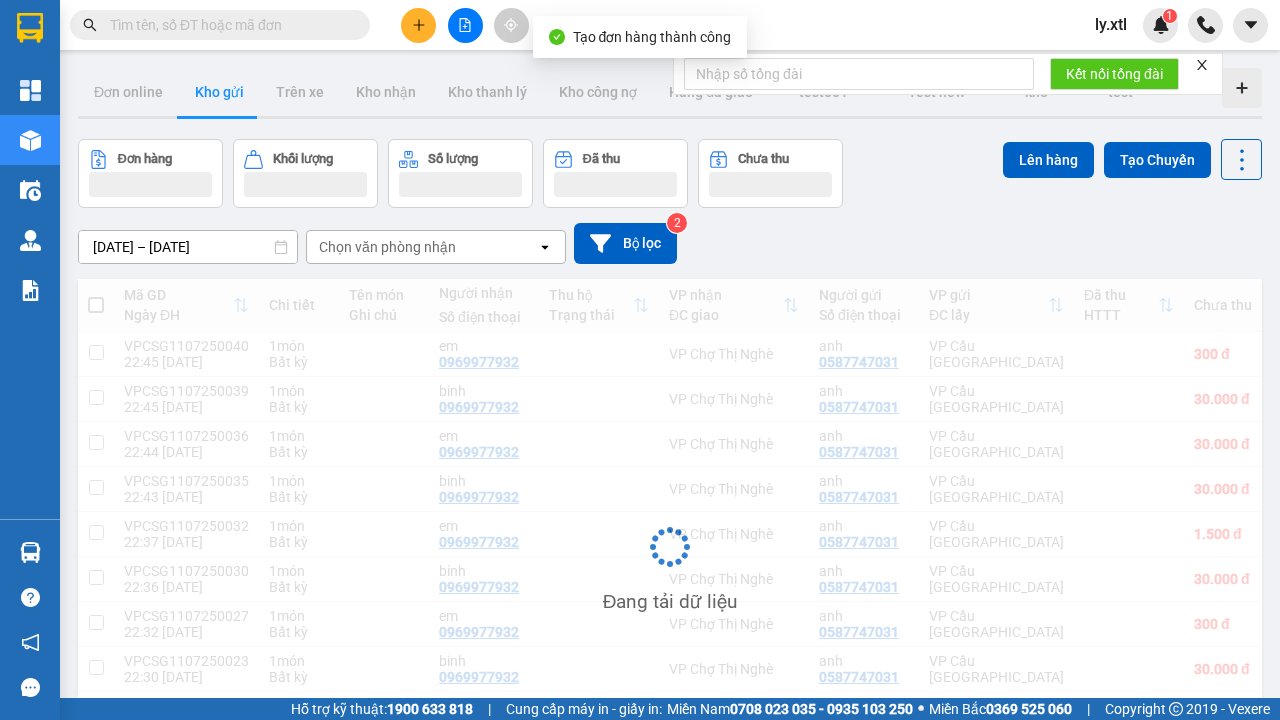 scroll, scrollTop: 3, scrollLeft: 0, axis: vertical 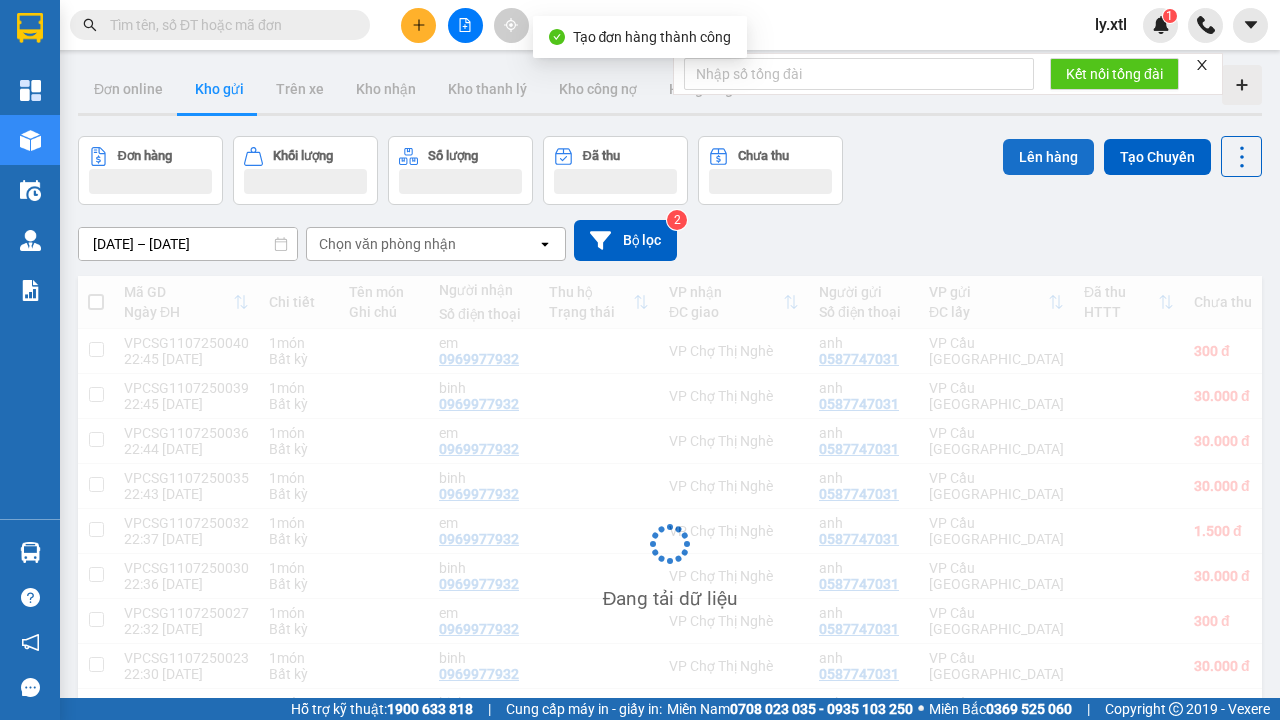 click at bounding box center [96, 349] 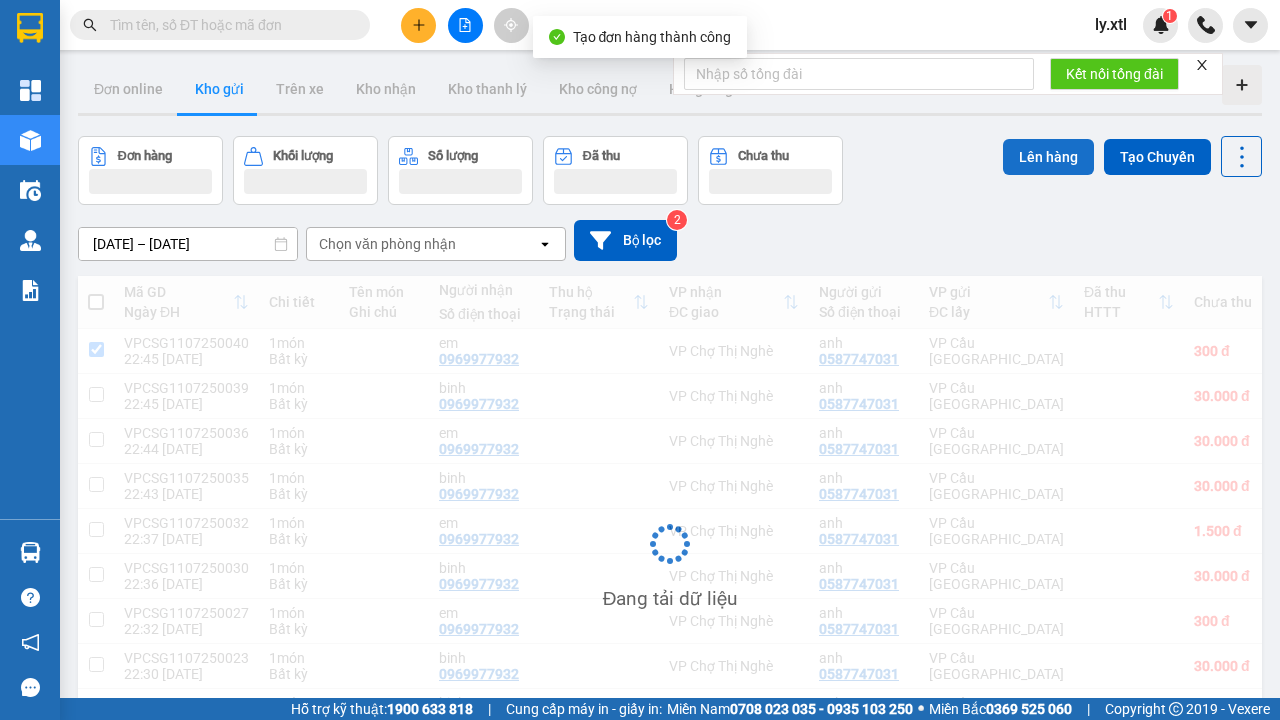 checkbox on "true" 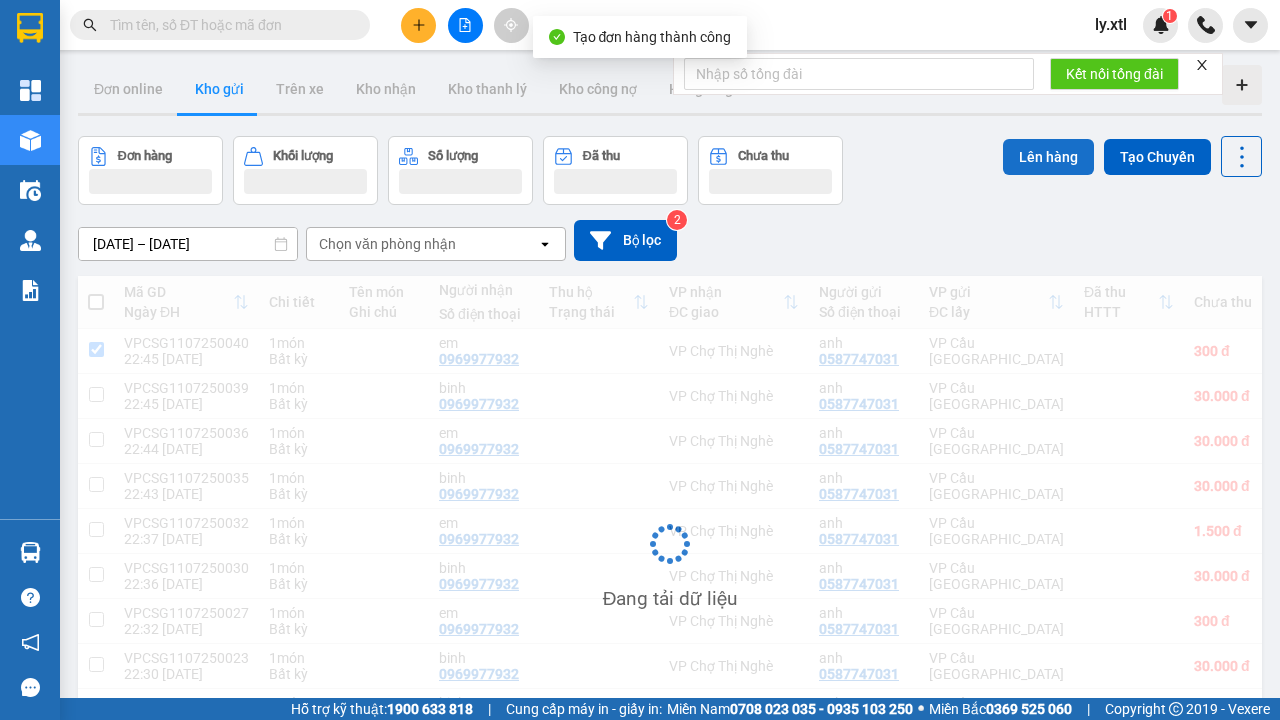 click on "Lên hàng" at bounding box center [1048, 157] 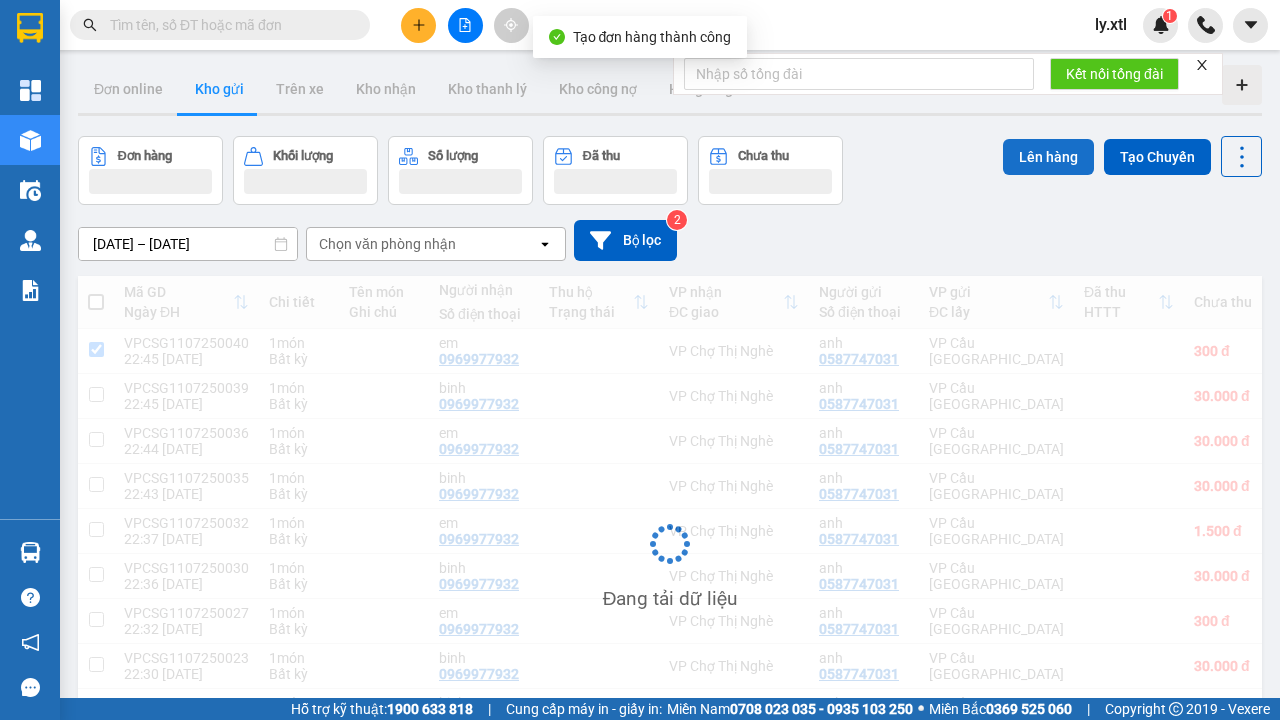 scroll, scrollTop: 0, scrollLeft: 0, axis: both 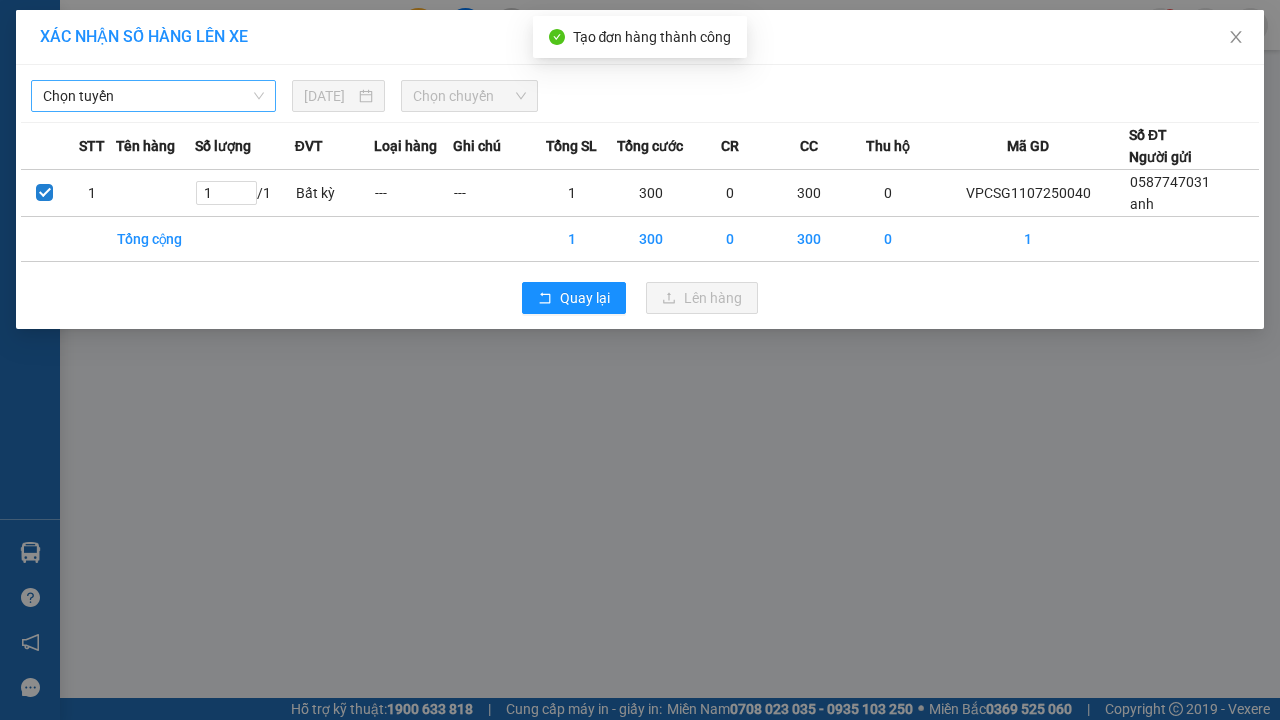 click on "Chọn tuyến" at bounding box center (153, 96) 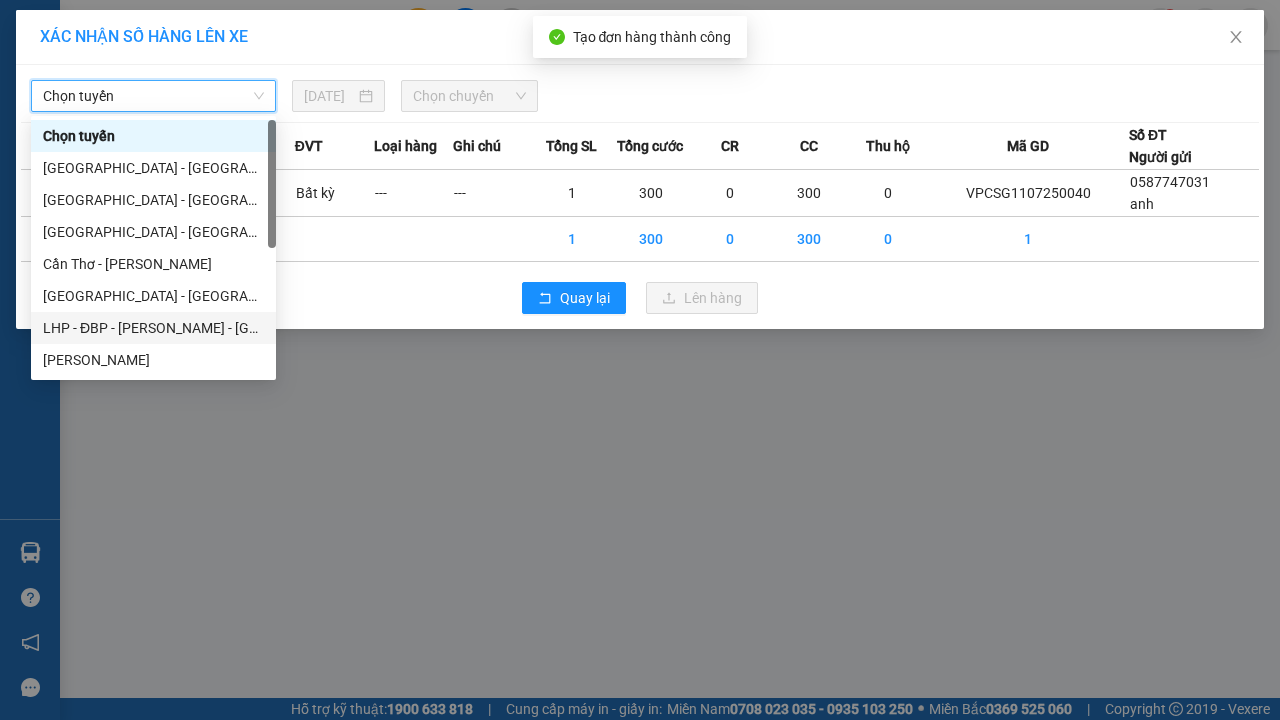 click on "[DATE]" at bounding box center (329, 96) 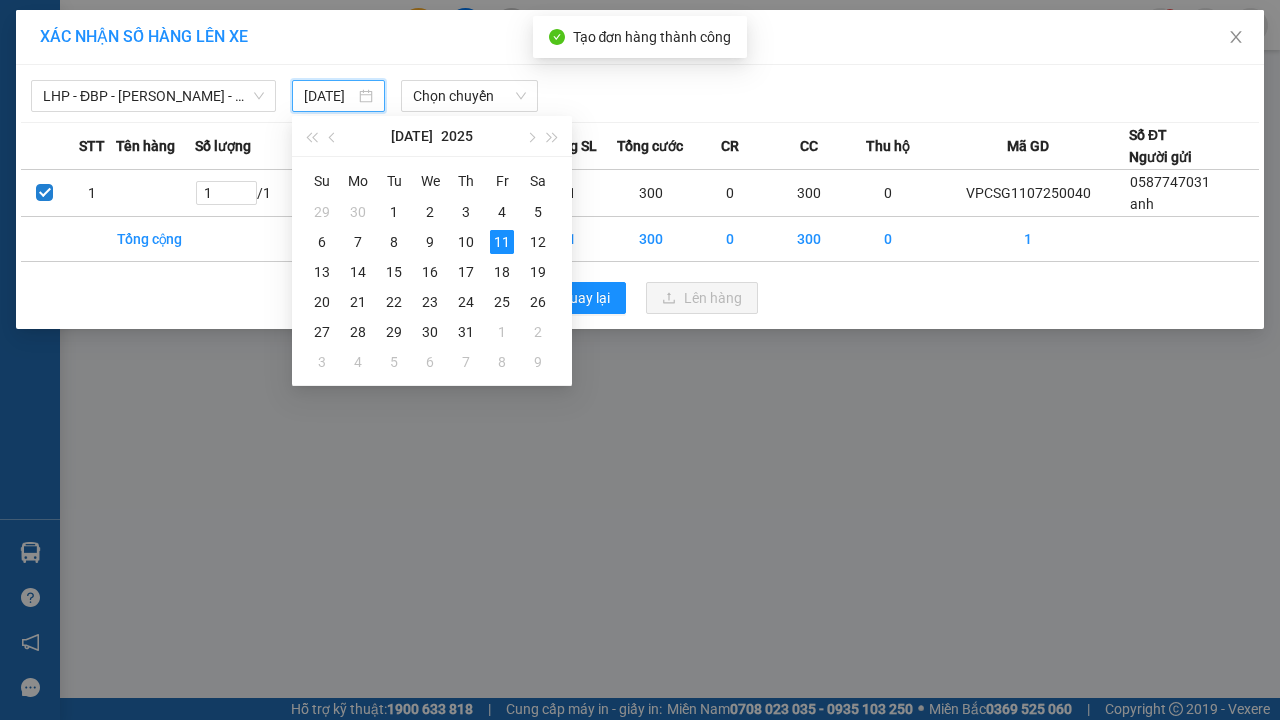 click on "11" at bounding box center [502, 242] 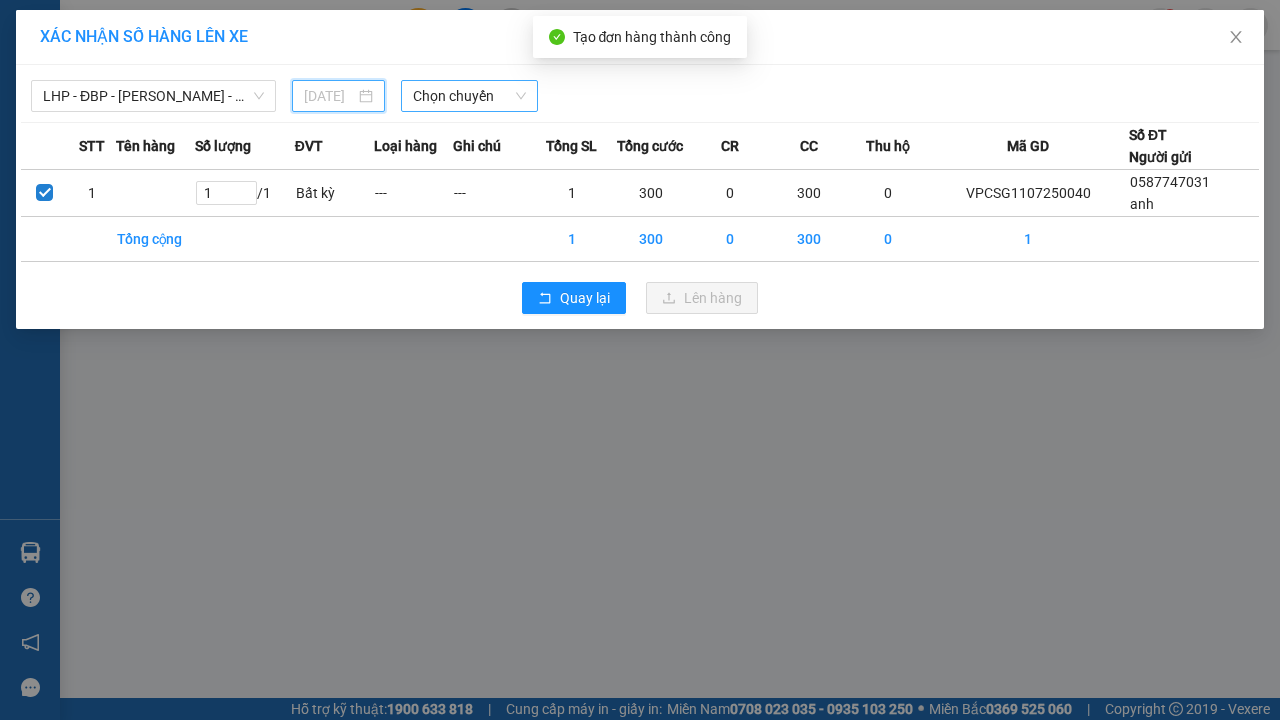 click on "Chọn chuyến" at bounding box center (469, 96) 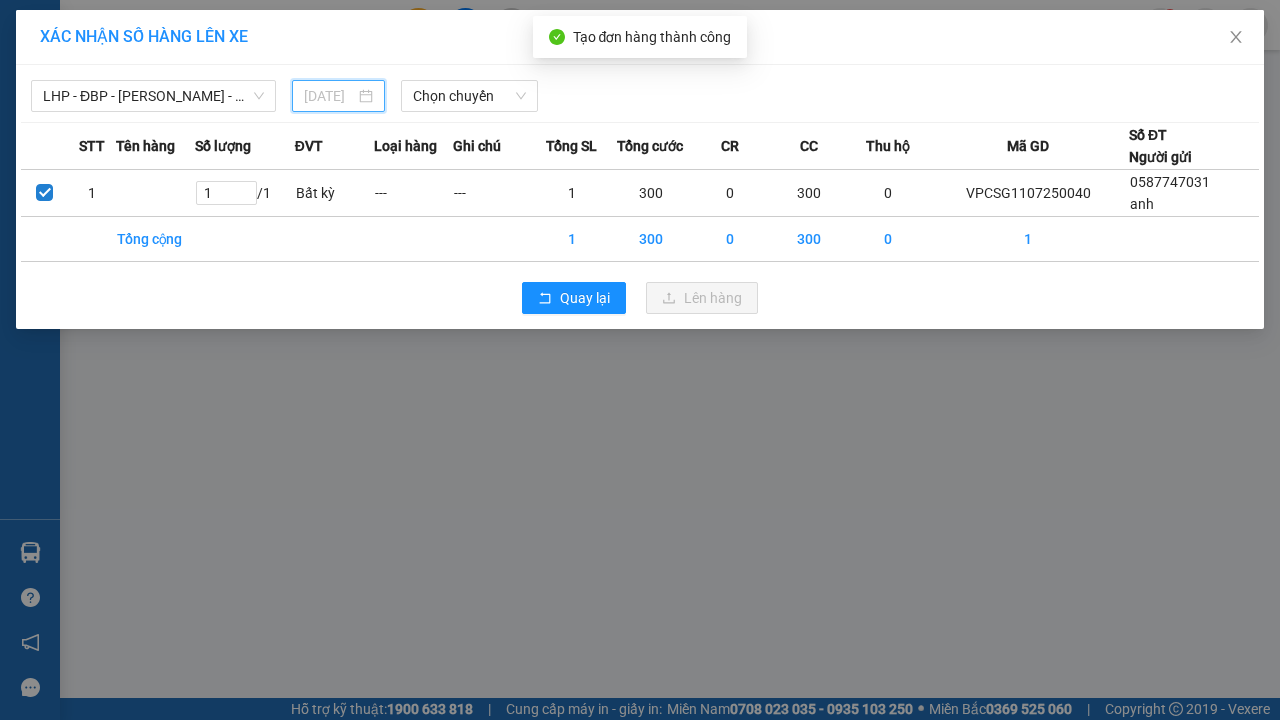 click on "Lên hàng" at bounding box center (713, 298) 